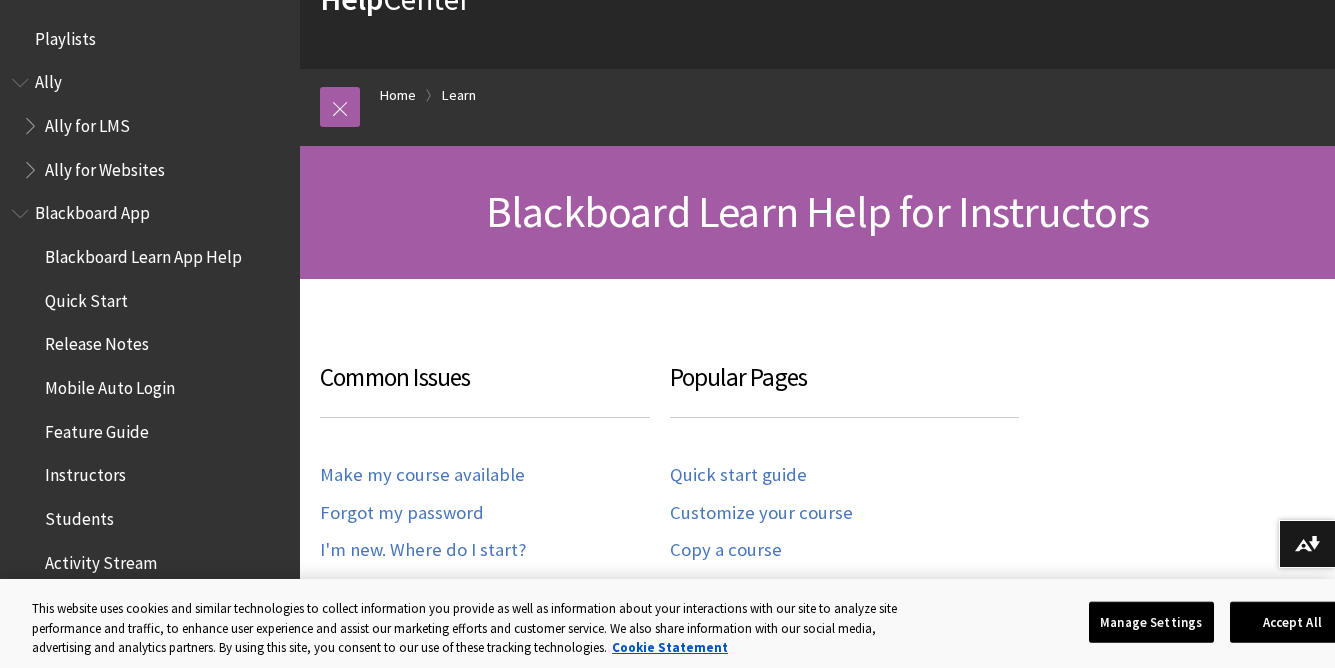 scroll, scrollTop: 192, scrollLeft: 0, axis: vertical 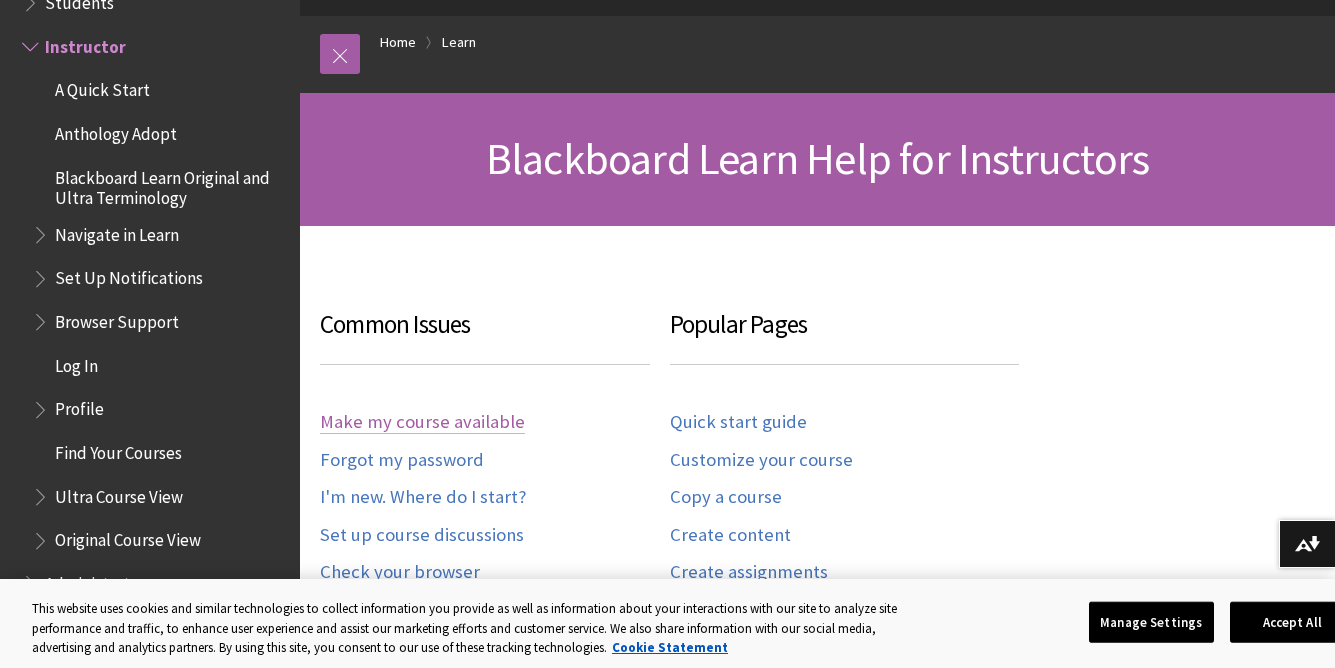 click on "Make my course available" at bounding box center (422, 422) 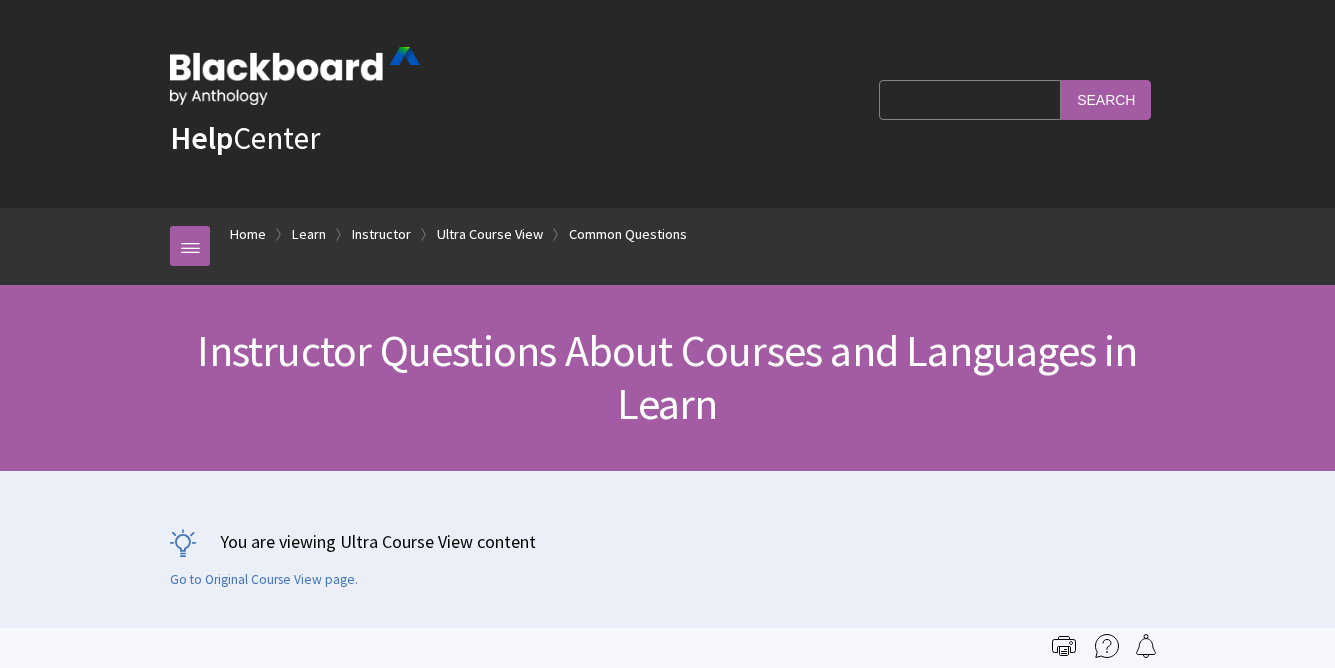 scroll, scrollTop: 0, scrollLeft: 0, axis: both 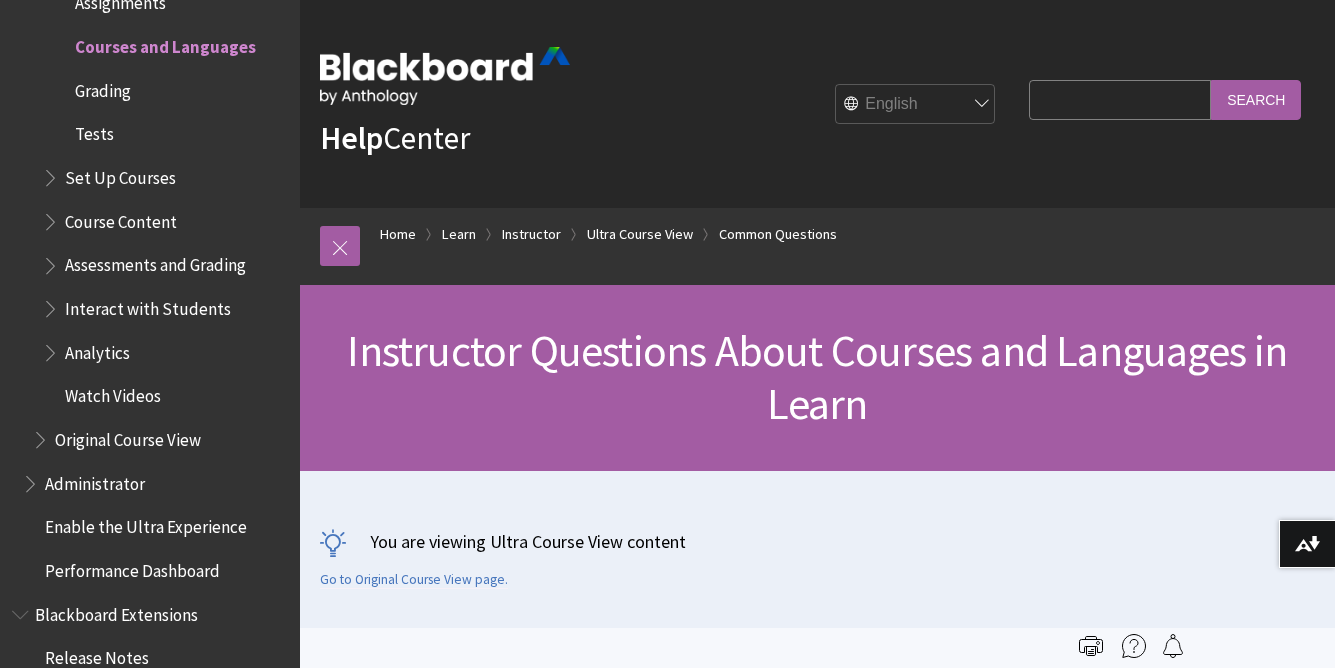 click on "Search Query" at bounding box center [1120, 99] 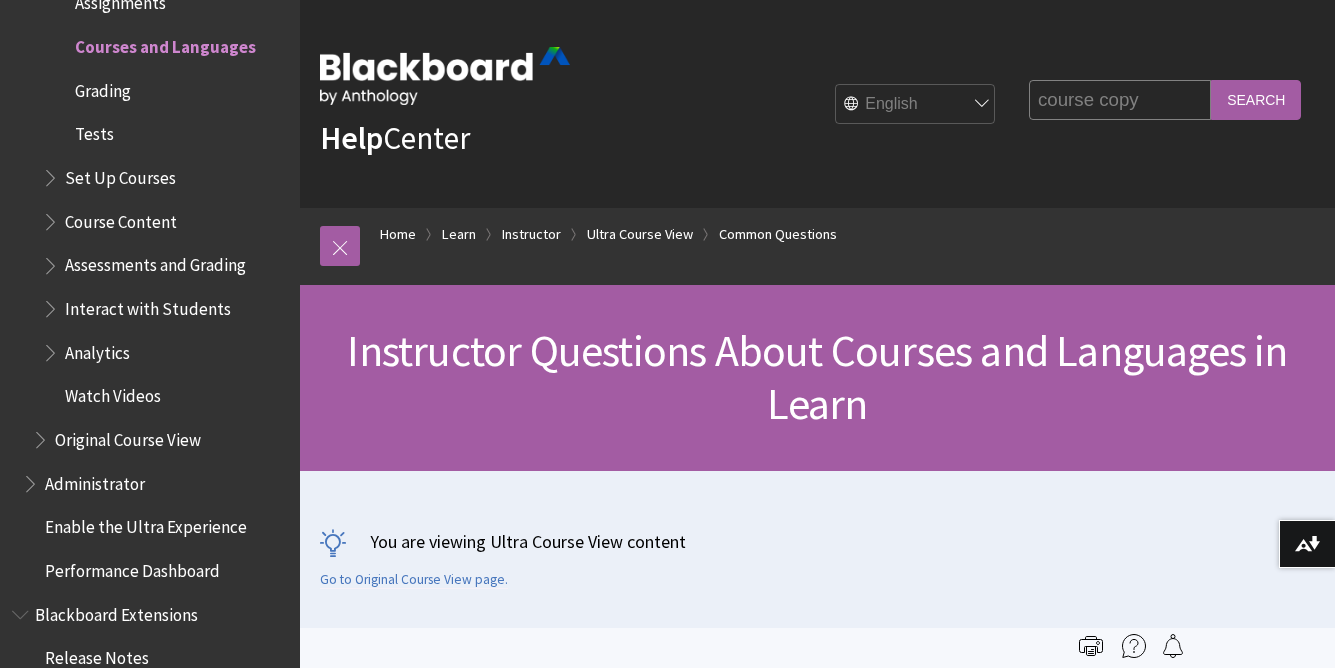 type on "course copy" 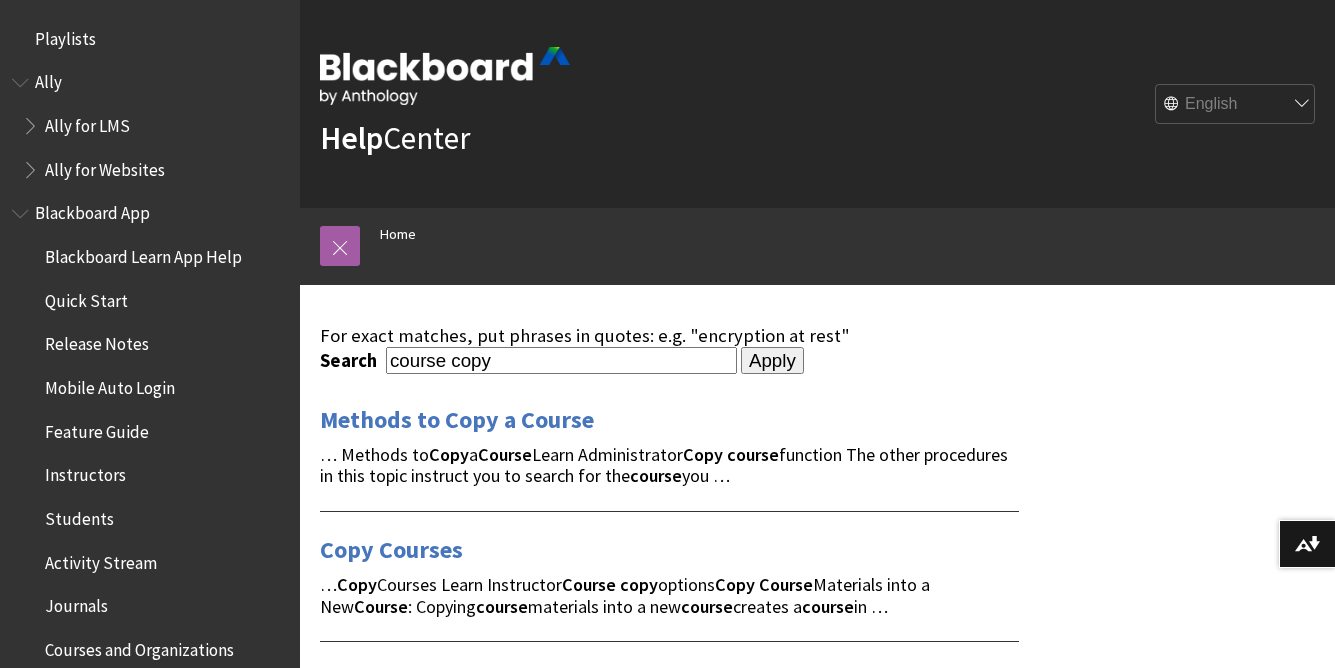 scroll, scrollTop: 0, scrollLeft: 0, axis: both 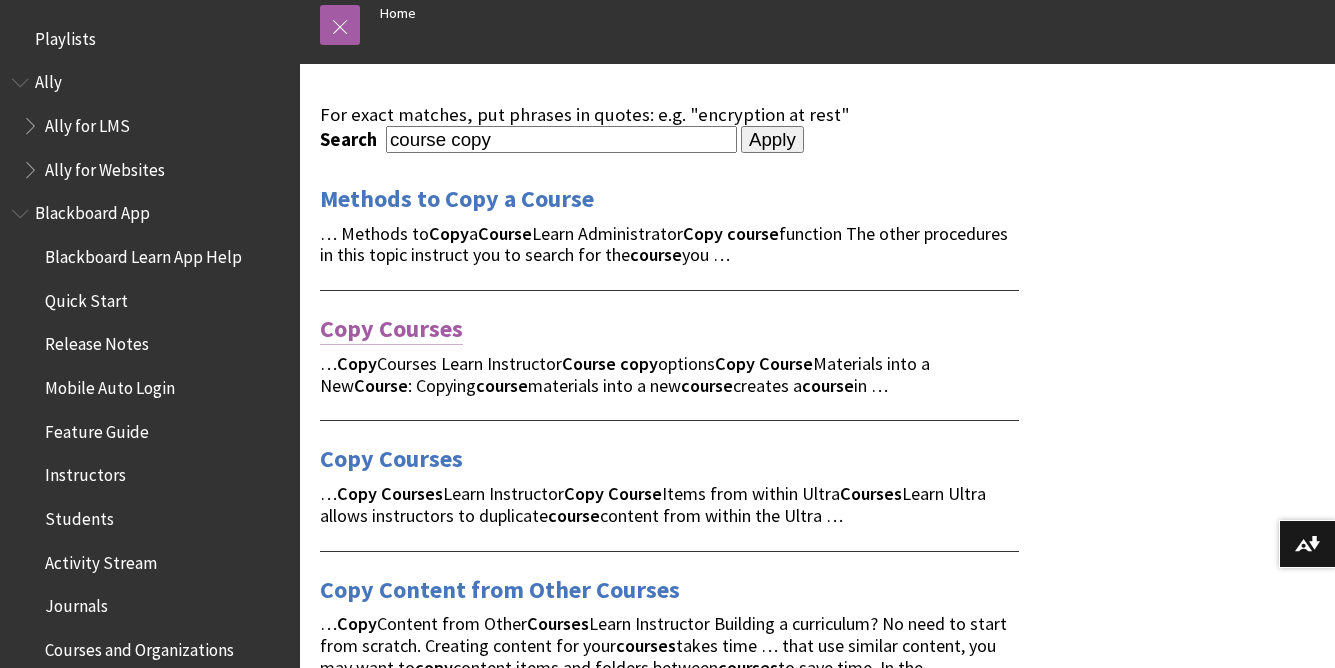 click on "Copy Courses" at bounding box center [391, 329] 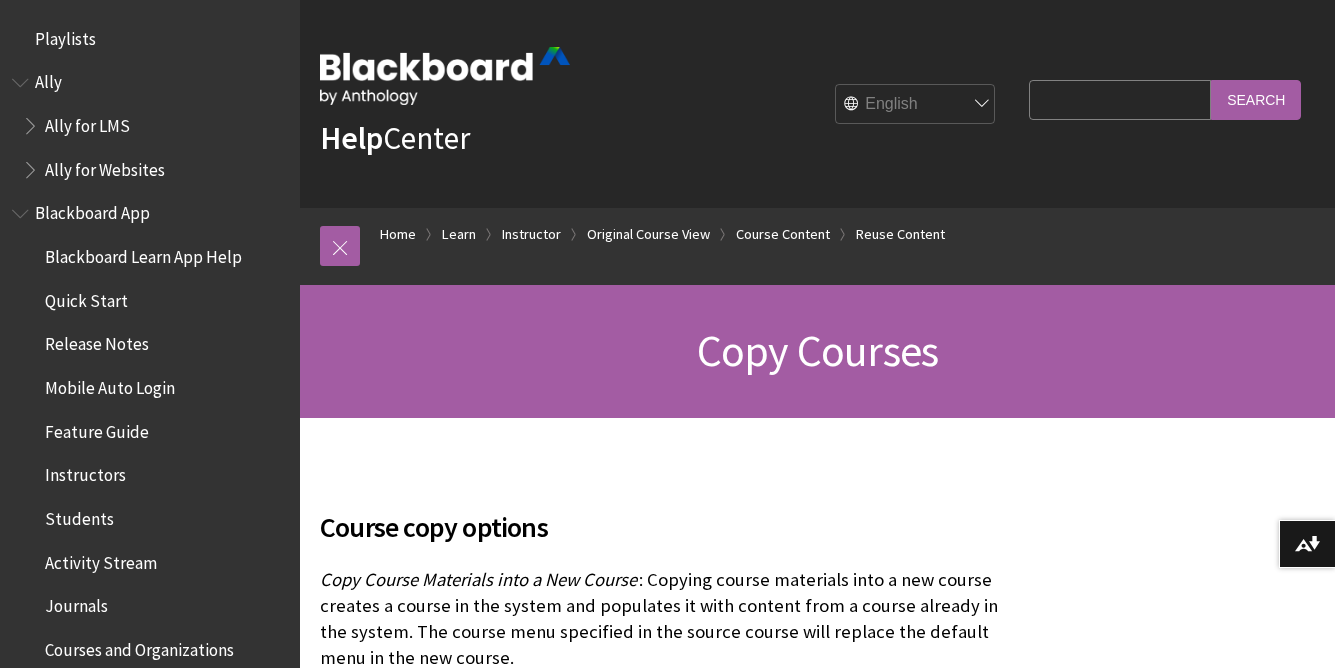 scroll, scrollTop: 122, scrollLeft: 0, axis: vertical 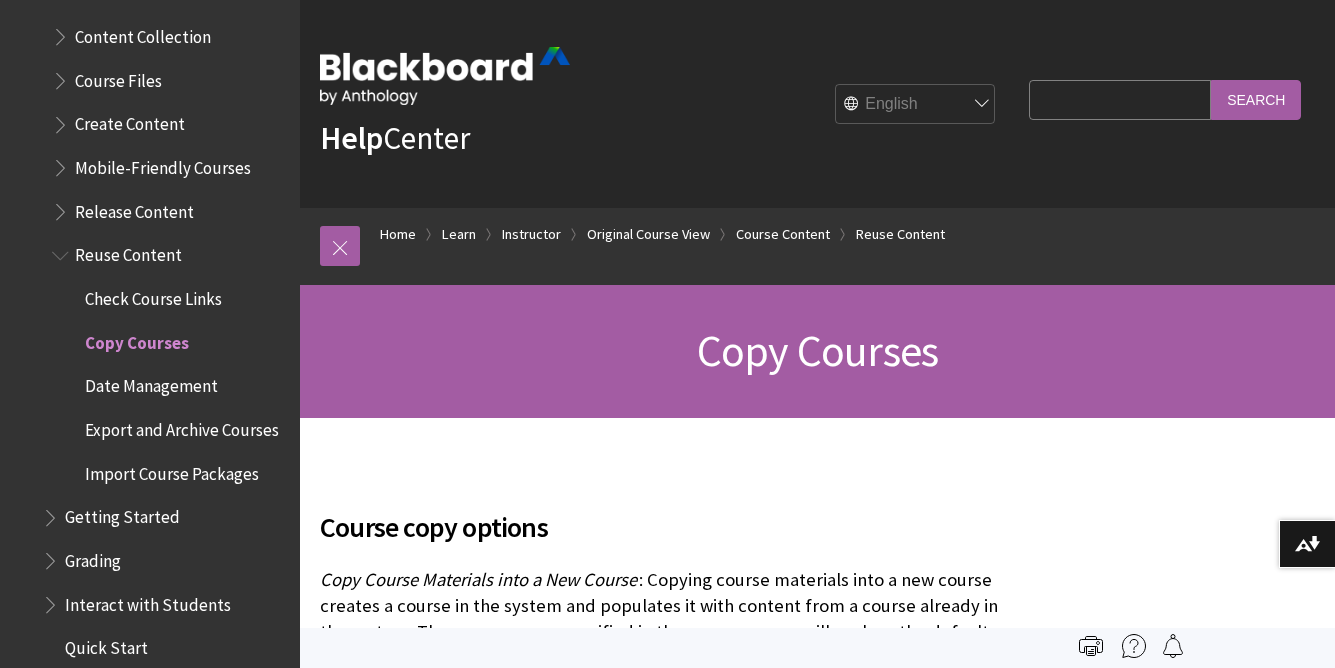 click on "Reuse Content" at bounding box center [128, 252] 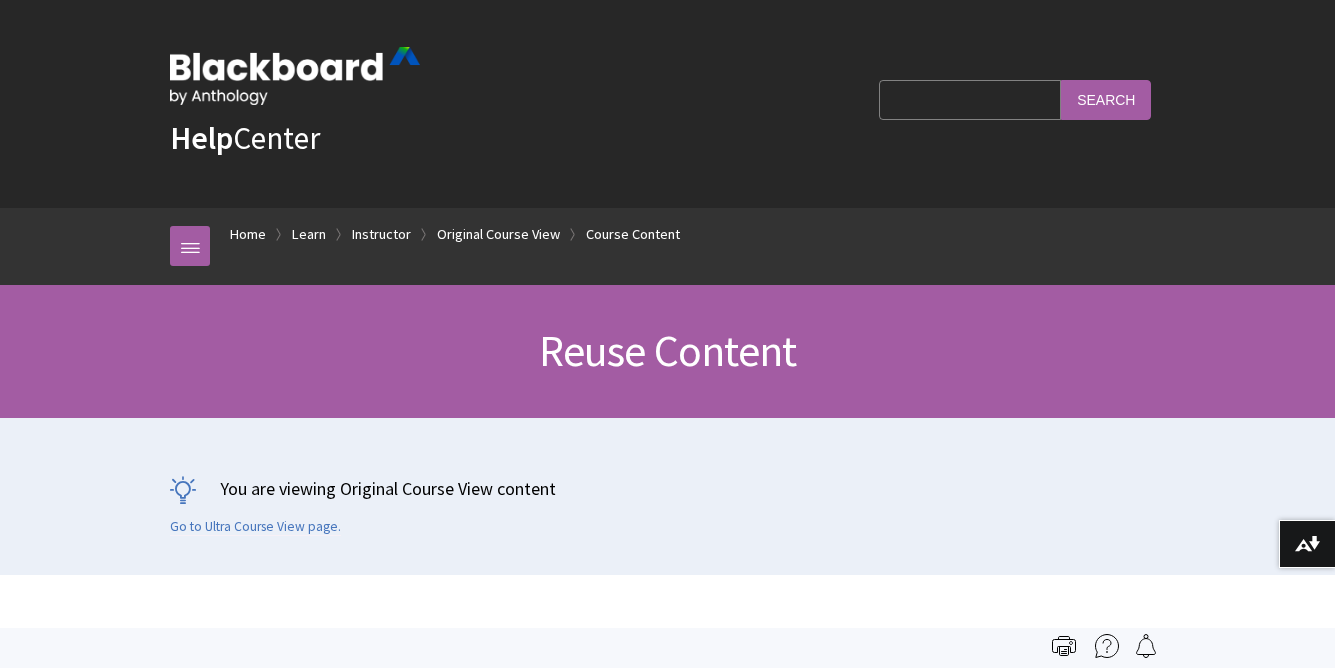 scroll, scrollTop: 77, scrollLeft: 0, axis: vertical 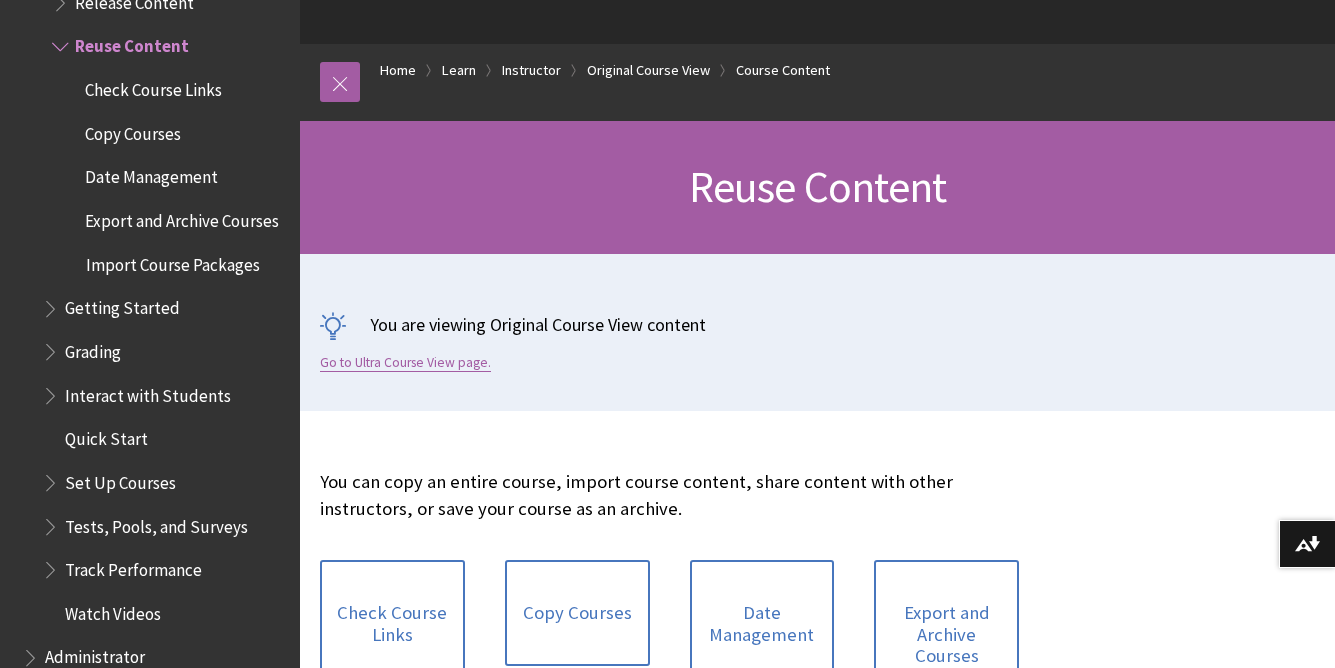 click on "Go to Ultra Course View page." at bounding box center [405, 363] 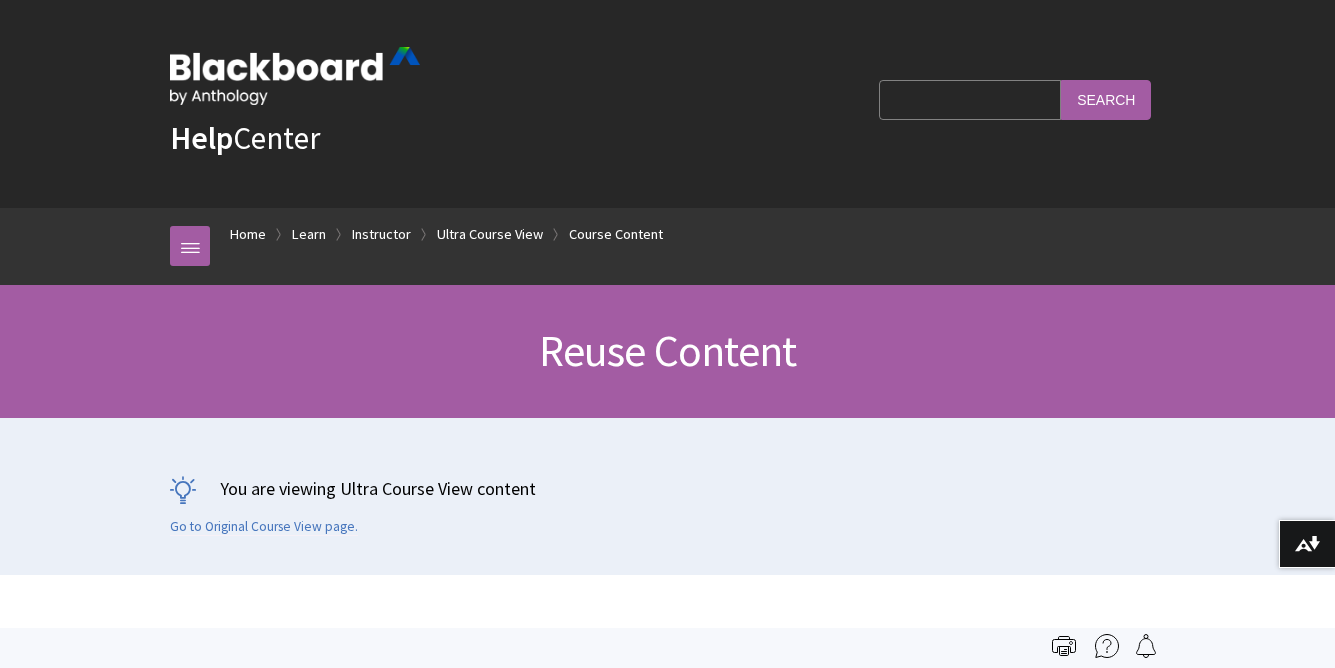 scroll, scrollTop: 0, scrollLeft: 0, axis: both 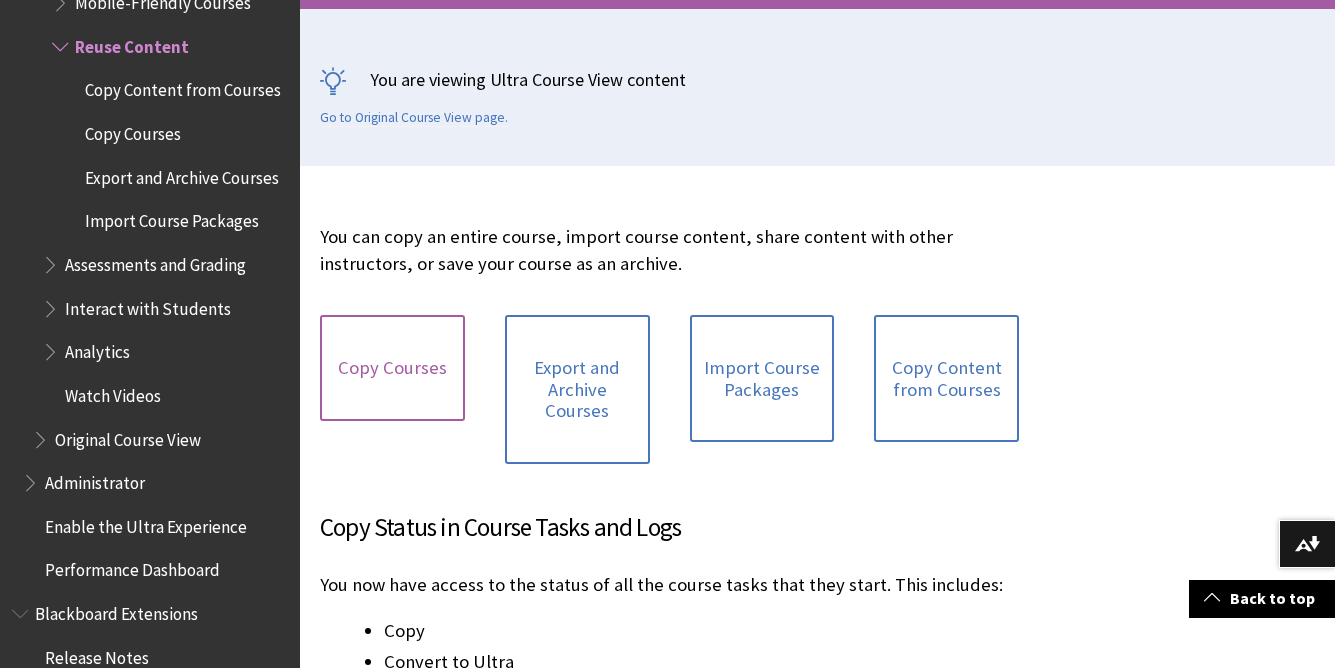 click on "Copy Courses" at bounding box center [392, 368] 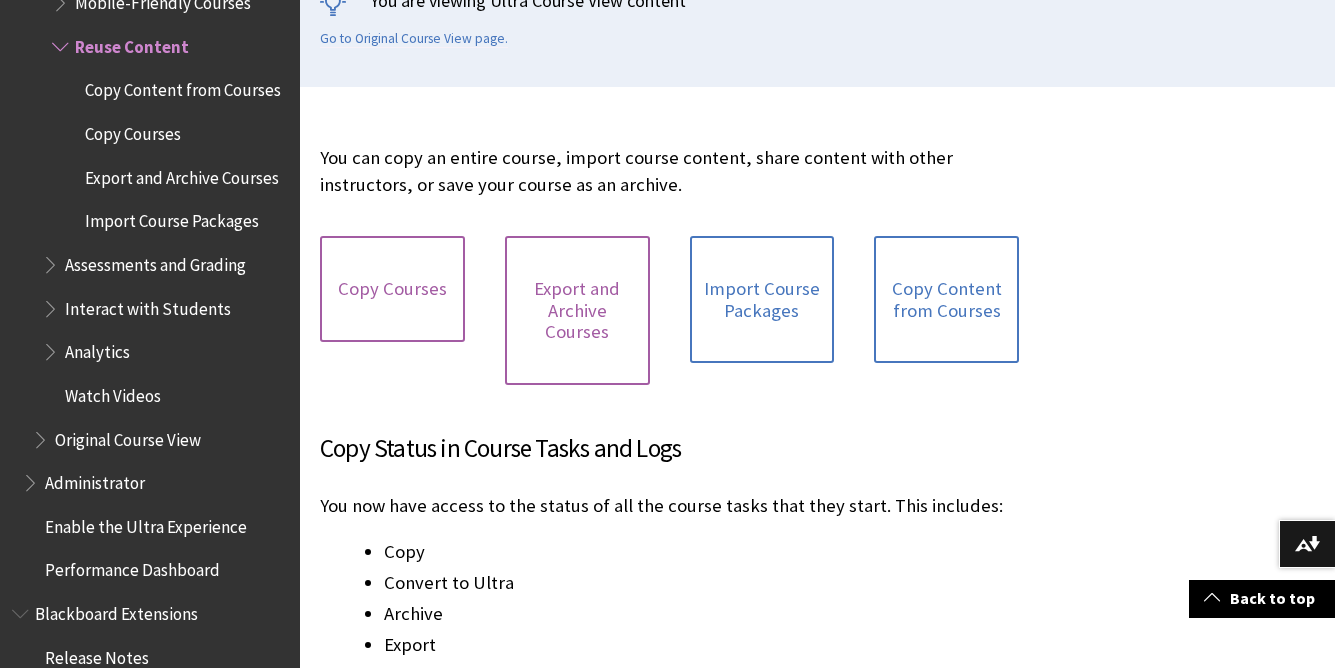 scroll, scrollTop: 519, scrollLeft: 0, axis: vertical 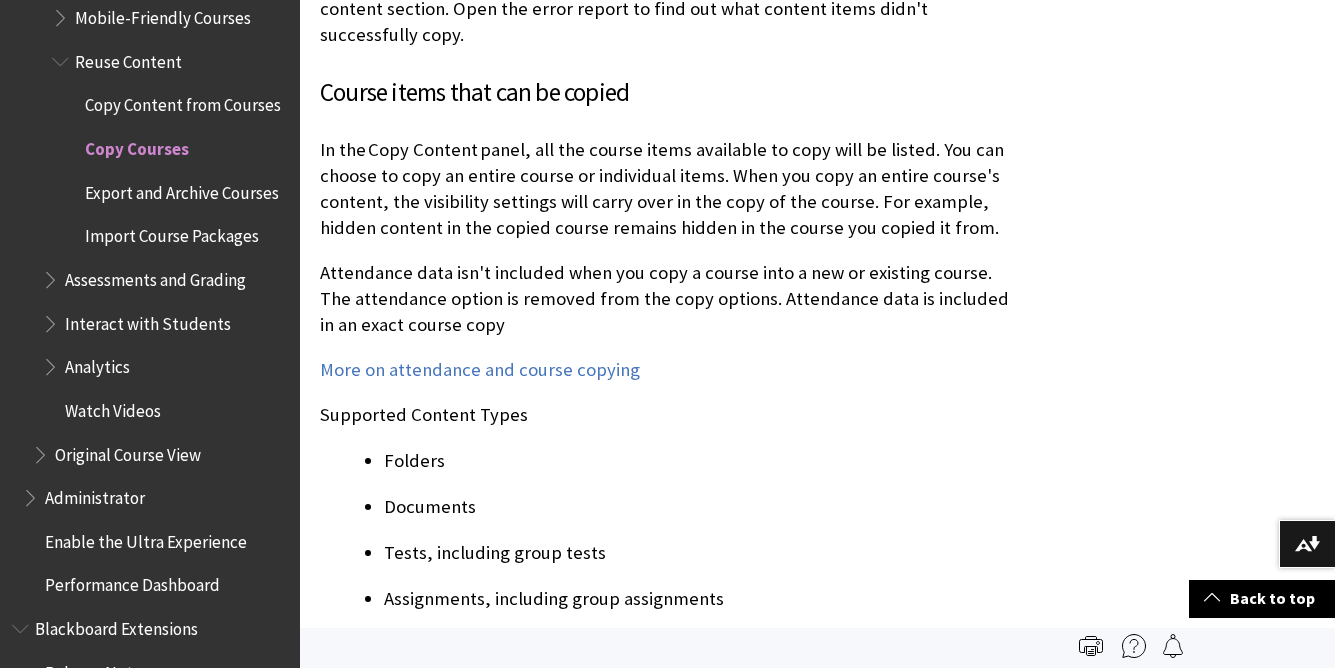 click on "Copy Content from Courses" at bounding box center [183, 102] 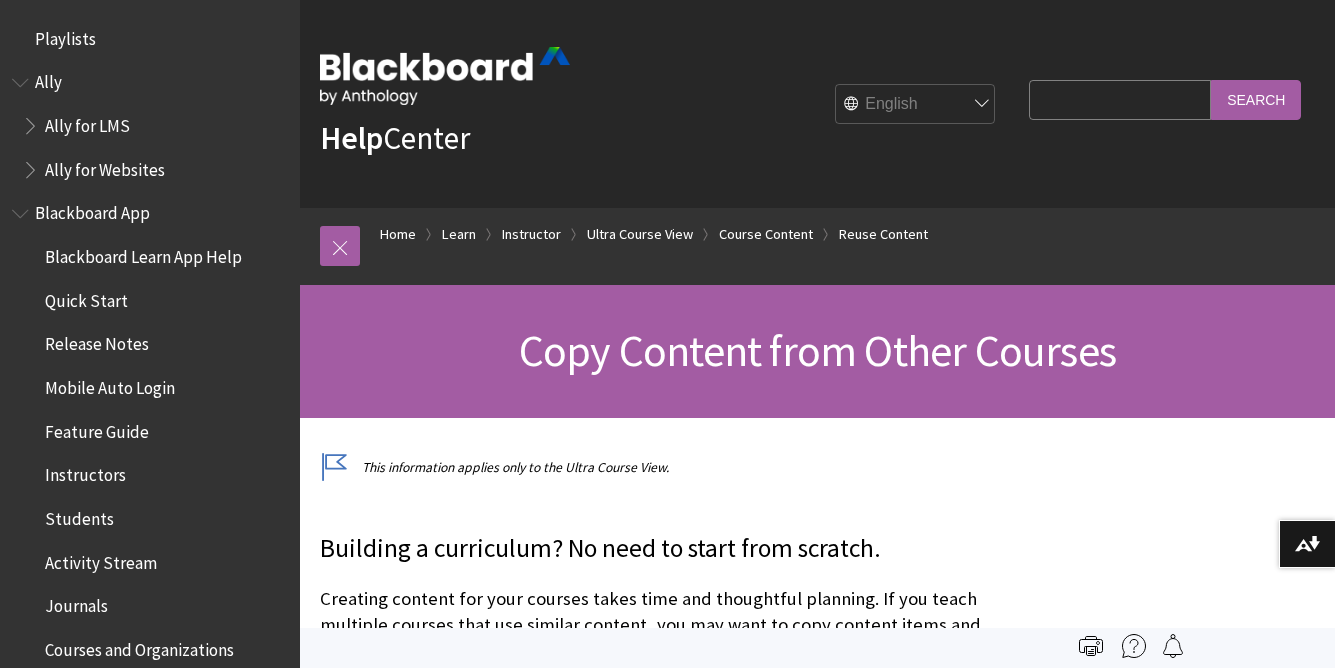 scroll, scrollTop: 270, scrollLeft: 0, axis: vertical 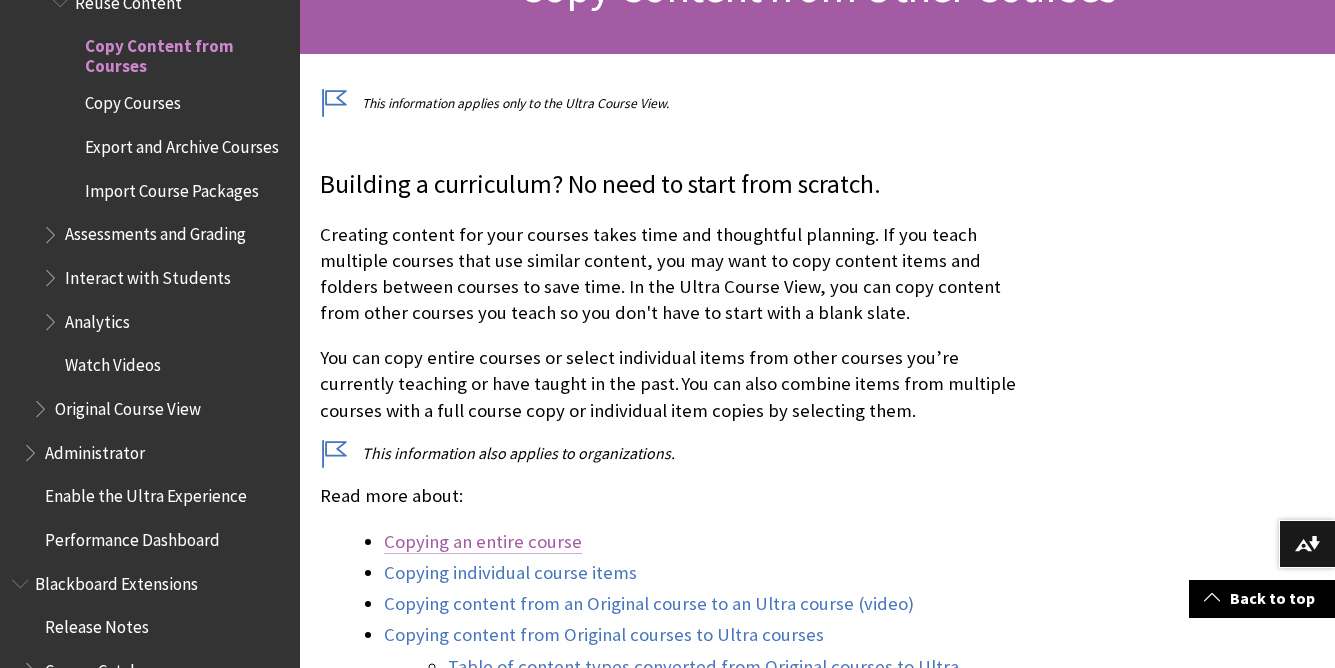 click on "Copying an entire course" at bounding box center [483, 542] 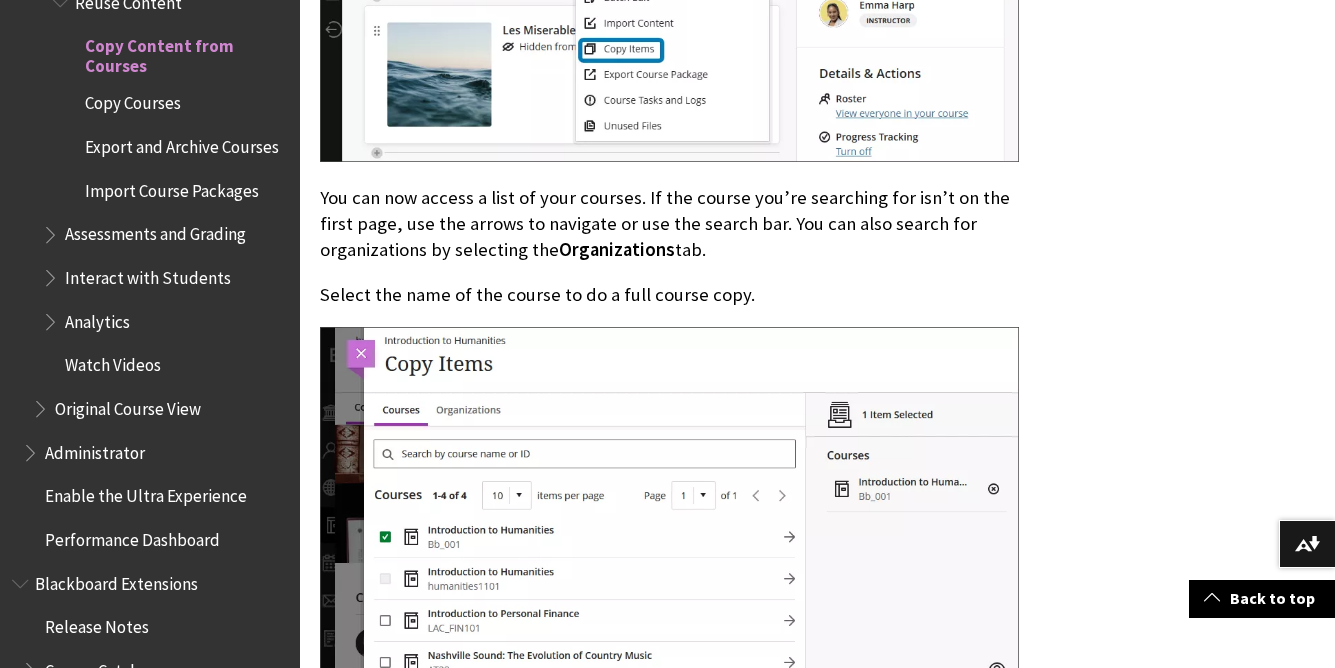 scroll, scrollTop: 1791, scrollLeft: 0, axis: vertical 